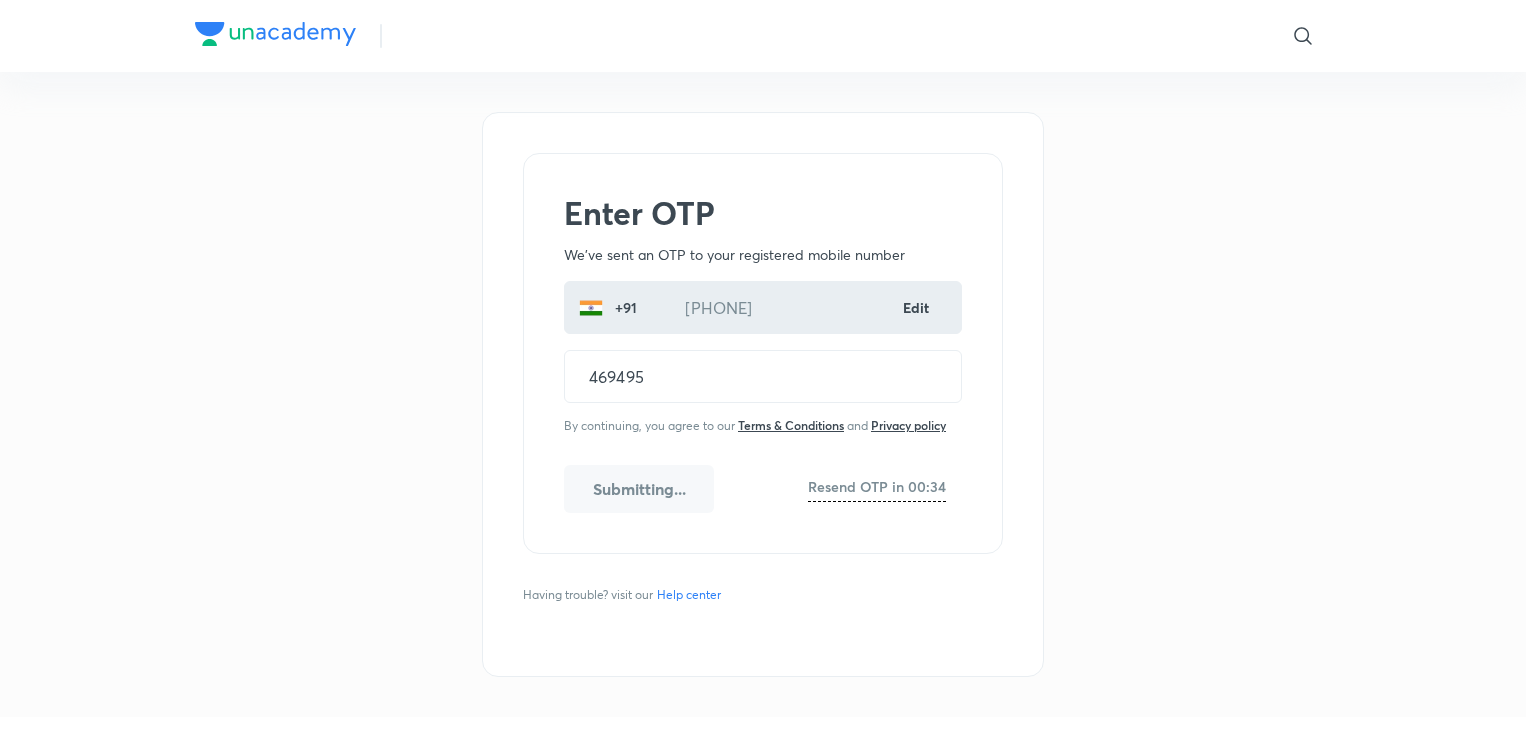 scroll, scrollTop: 0, scrollLeft: 0, axis: both 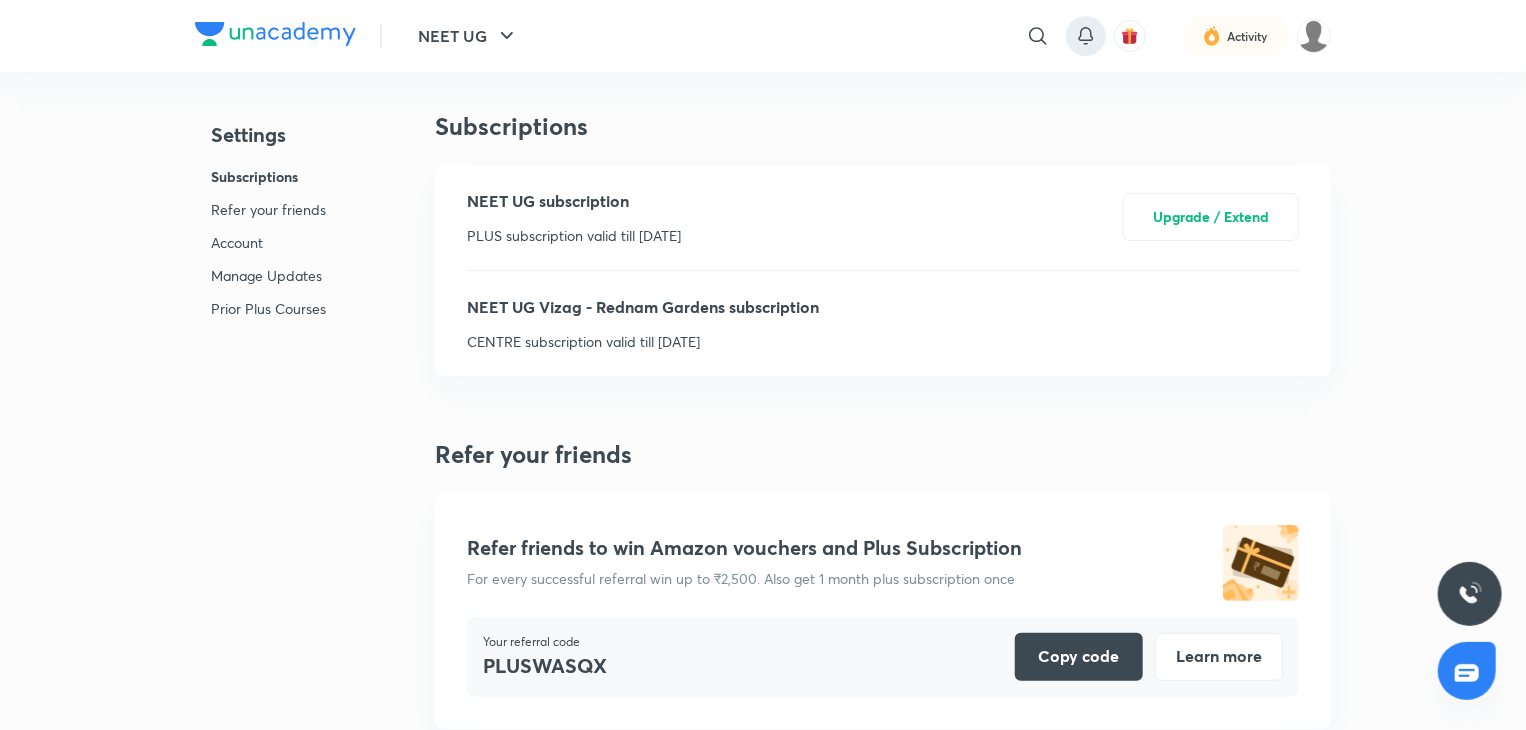 click 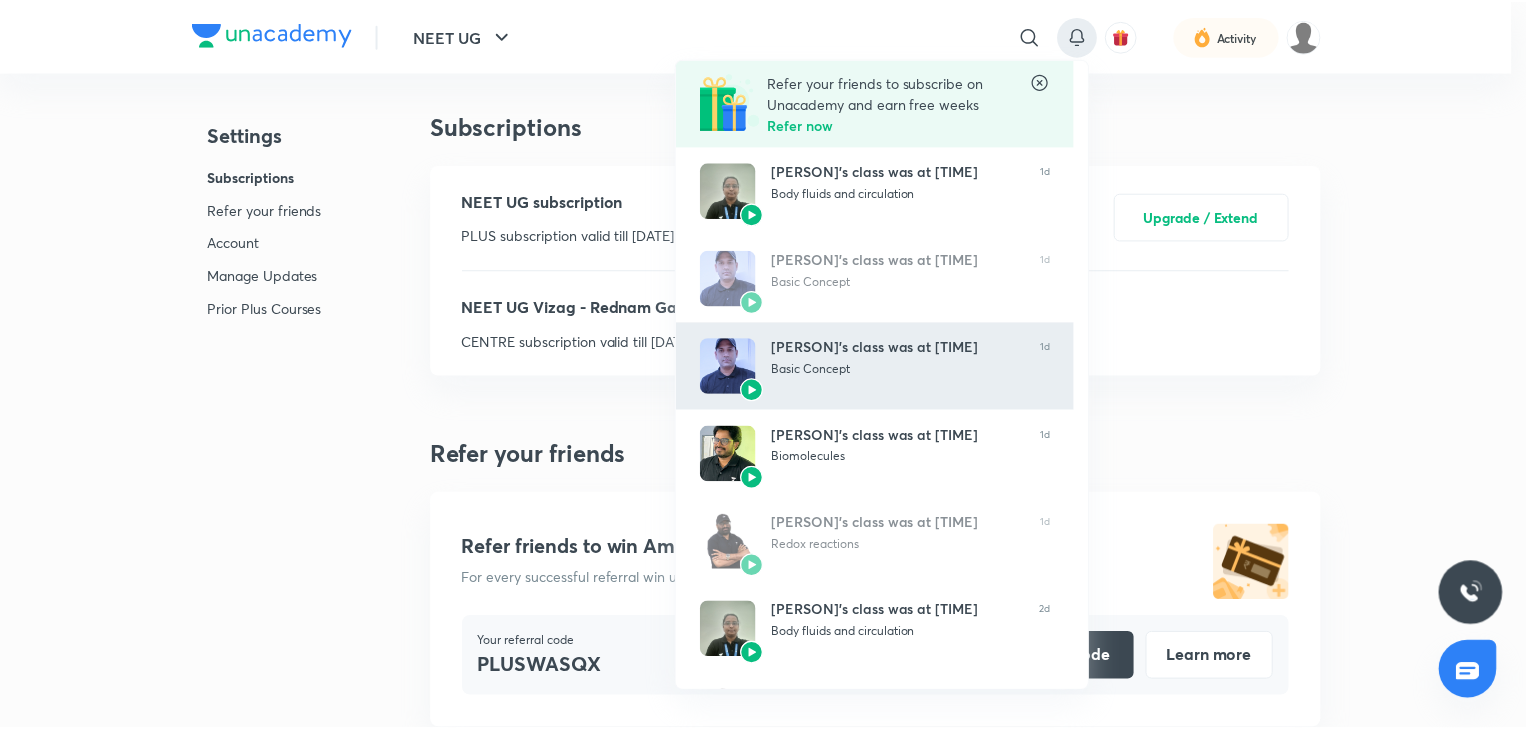 scroll, scrollTop: 399, scrollLeft: 0, axis: vertical 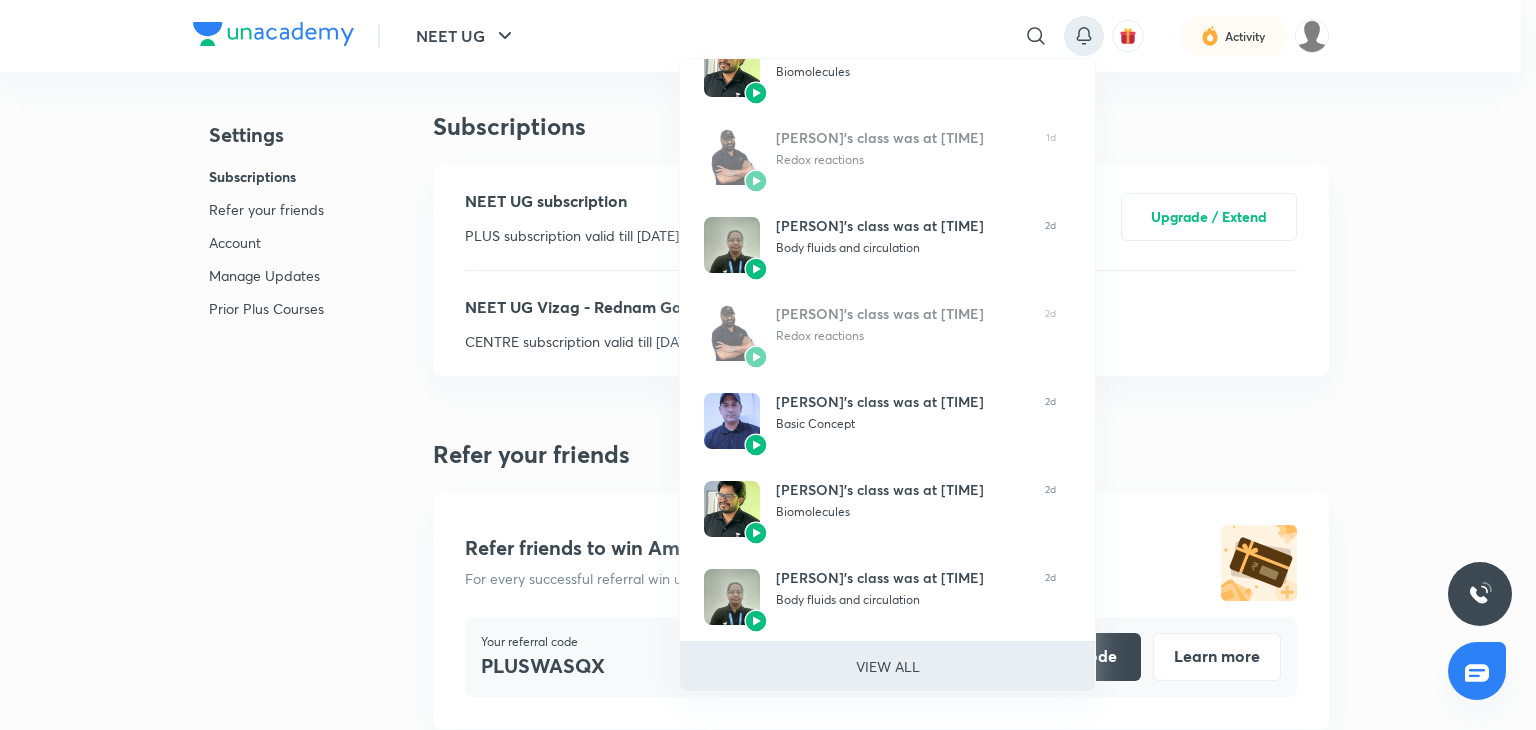 click on "VIEW ALL" at bounding box center (887, 666) 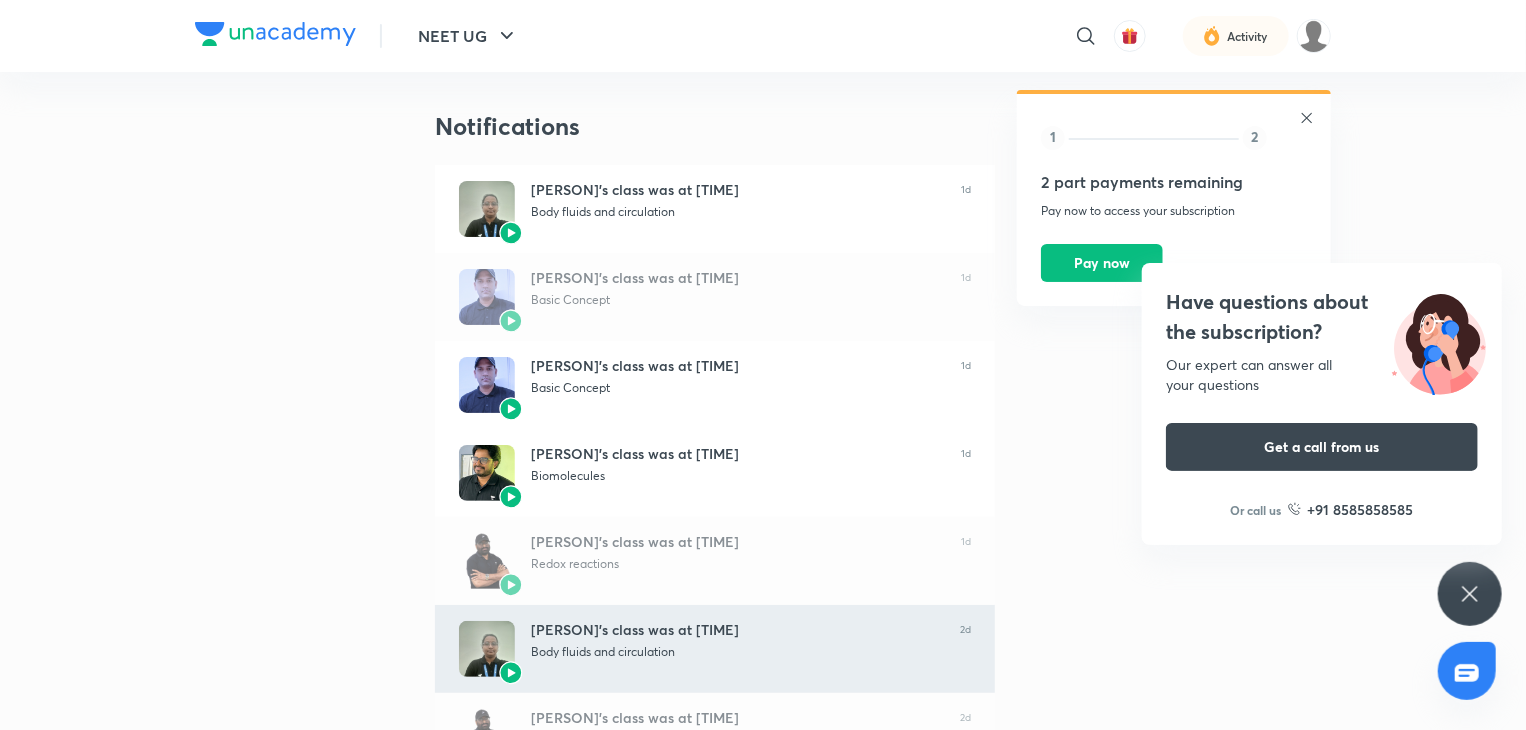 click on "Telampudi Gayatri’s class was at 3:20 PM" at bounding box center [737, 630] 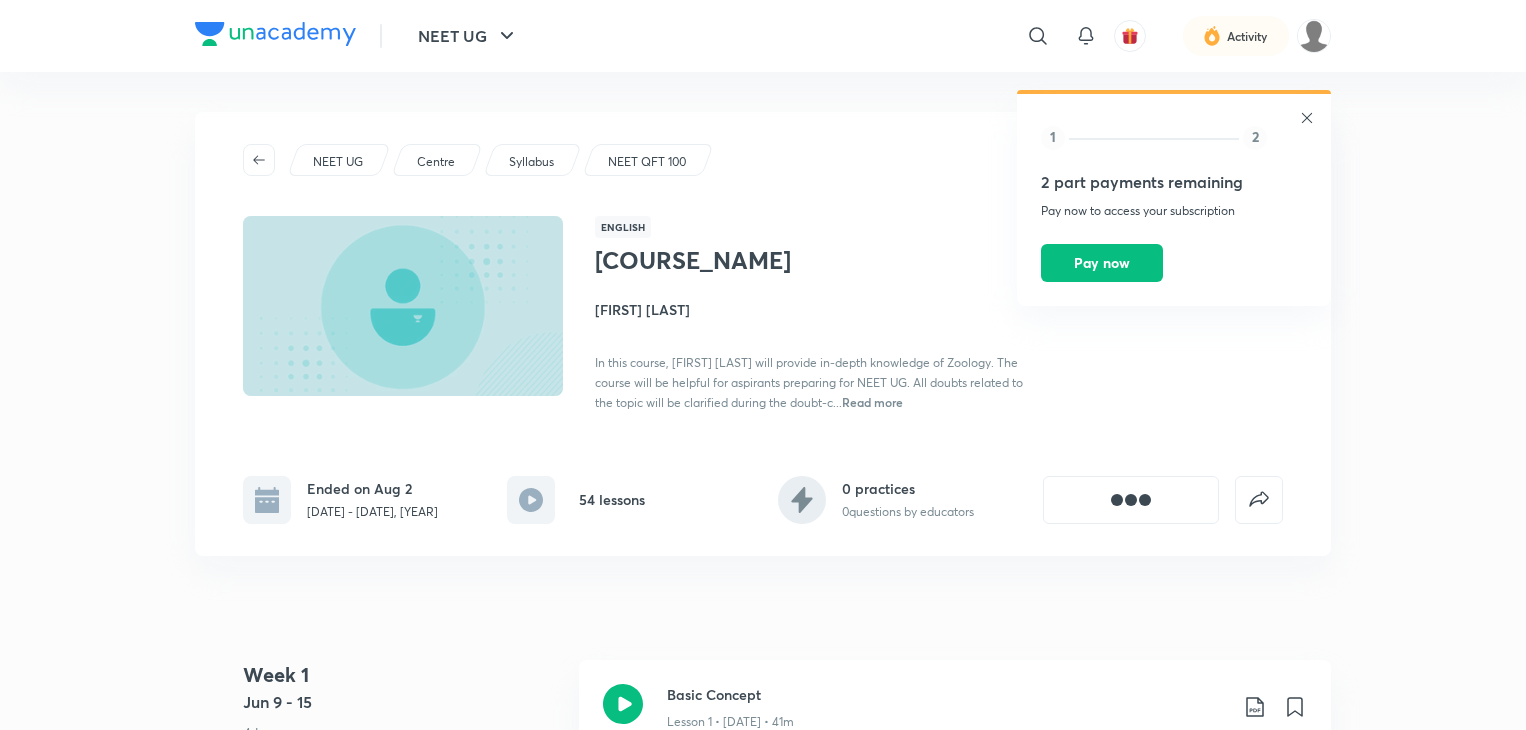 scroll, scrollTop: 196, scrollLeft: 0, axis: vertical 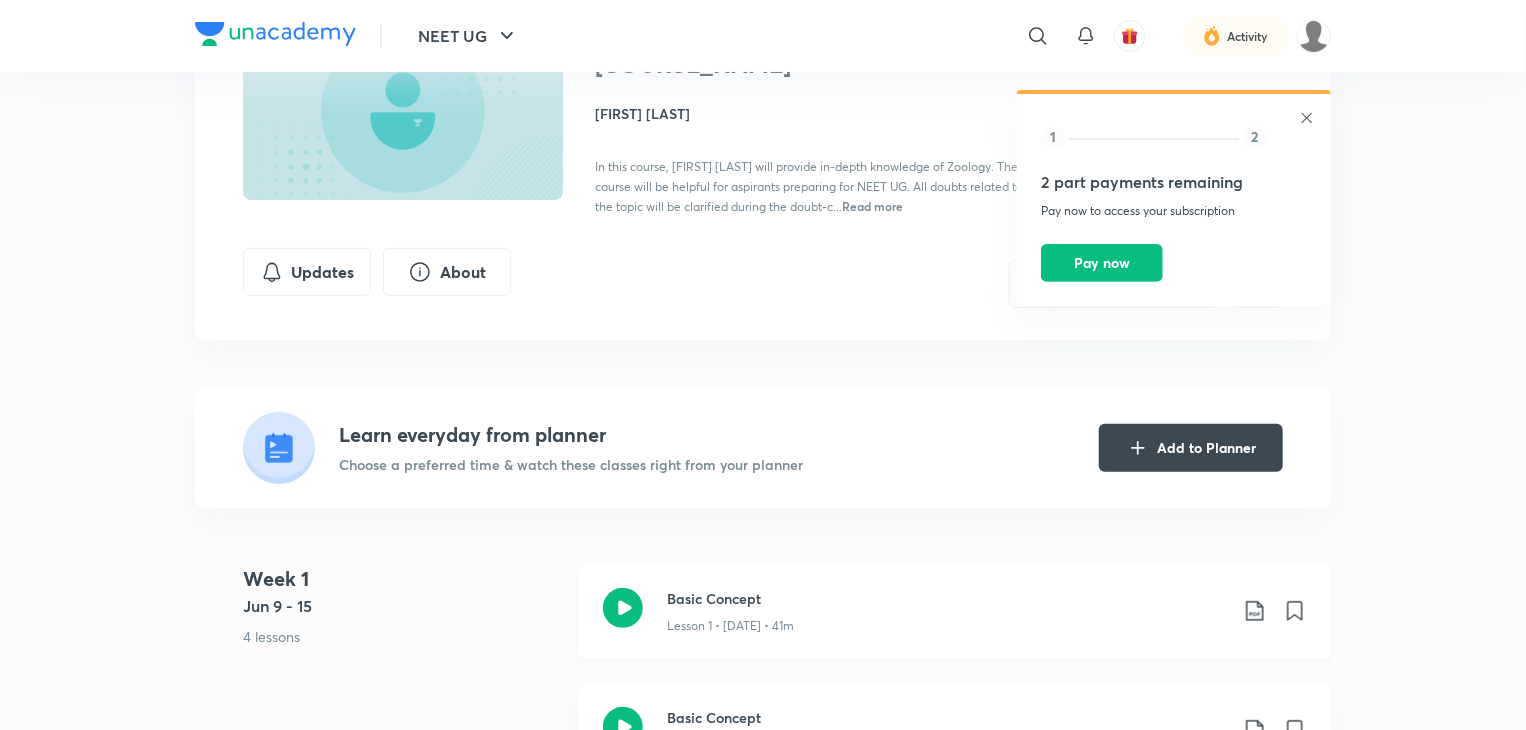 click 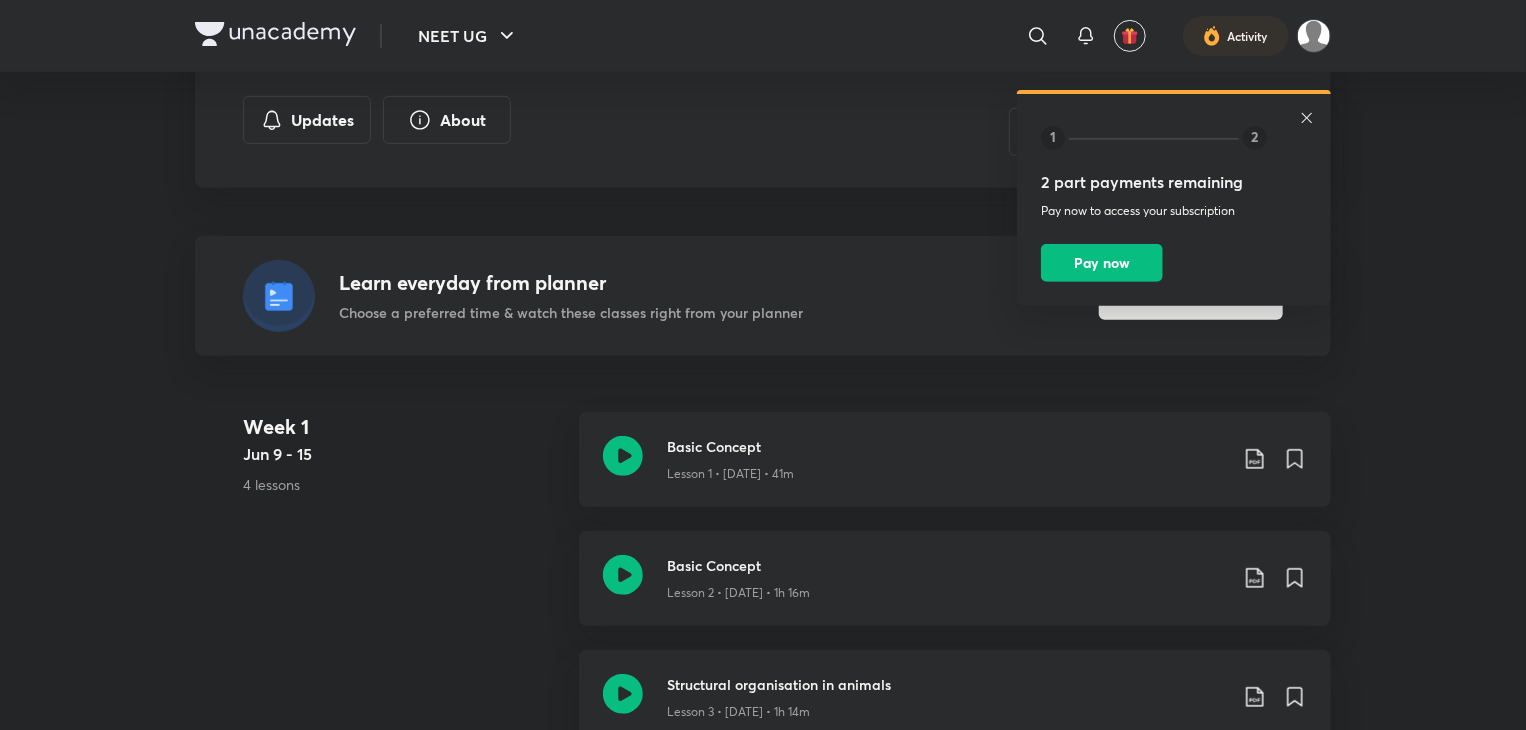 scroll, scrollTop: 364, scrollLeft: 0, axis: vertical 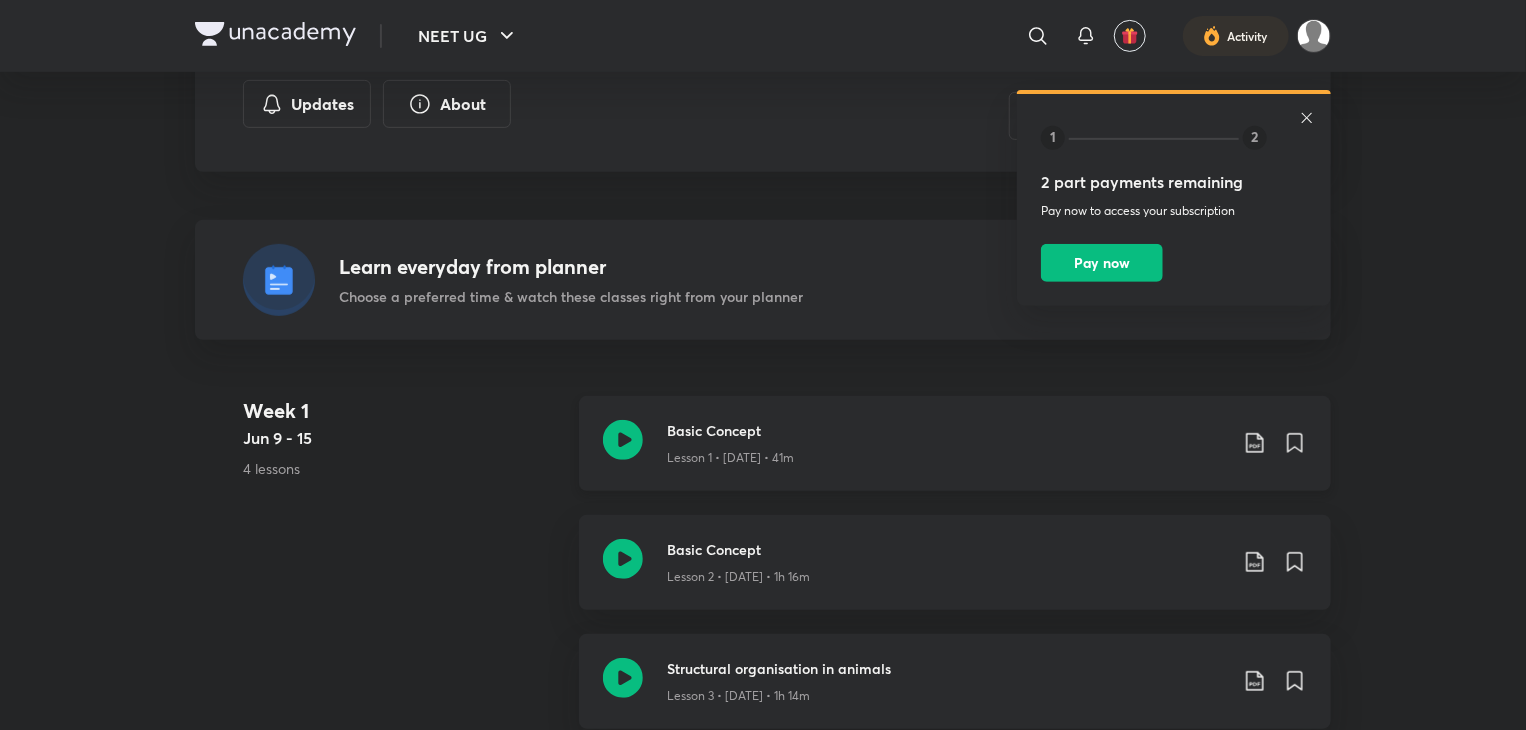 click on "Basic Concept Lesson 1 • [DATE] • 41m" at bounding box center (955, 443) 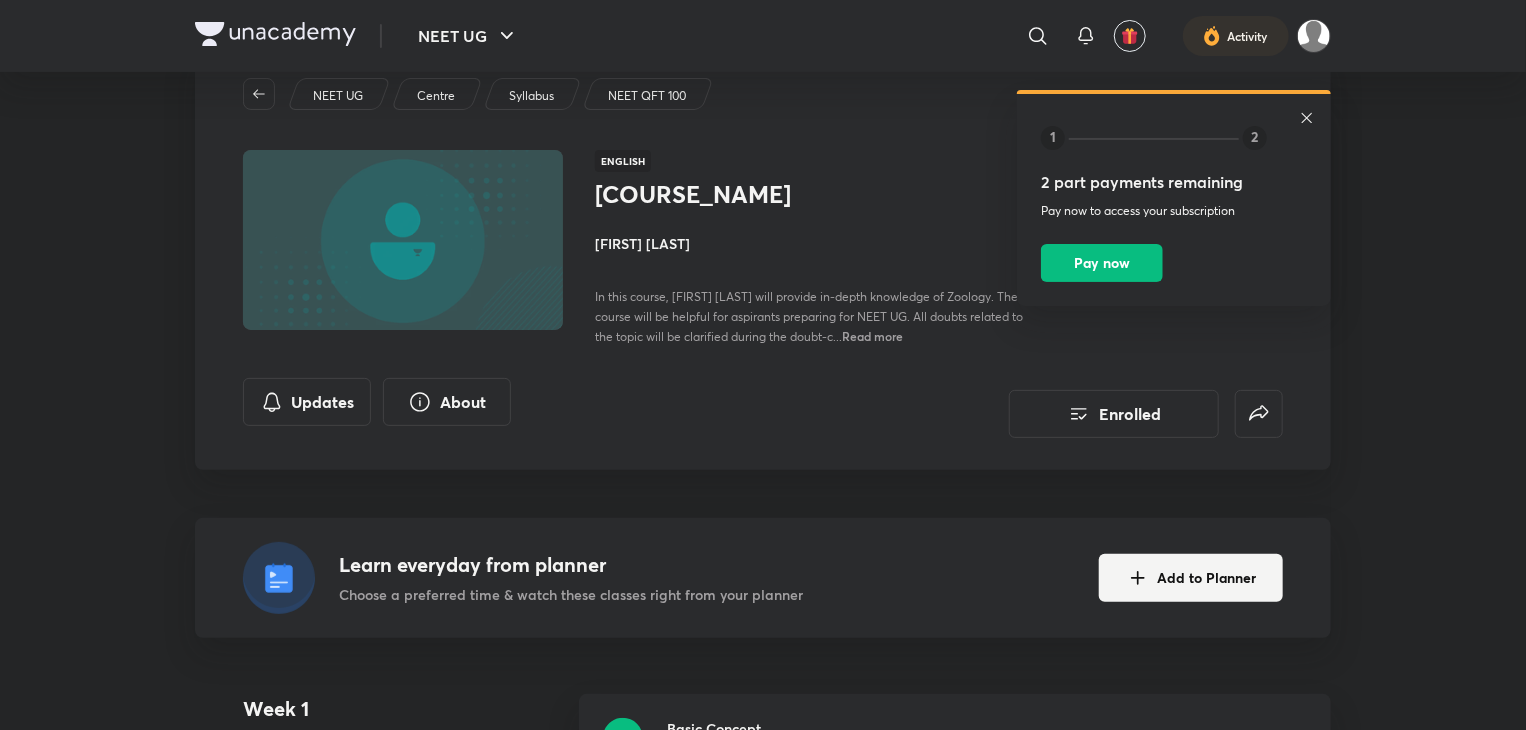 scroll, scrollTop: 0, scrollLeft: 0, axis: both 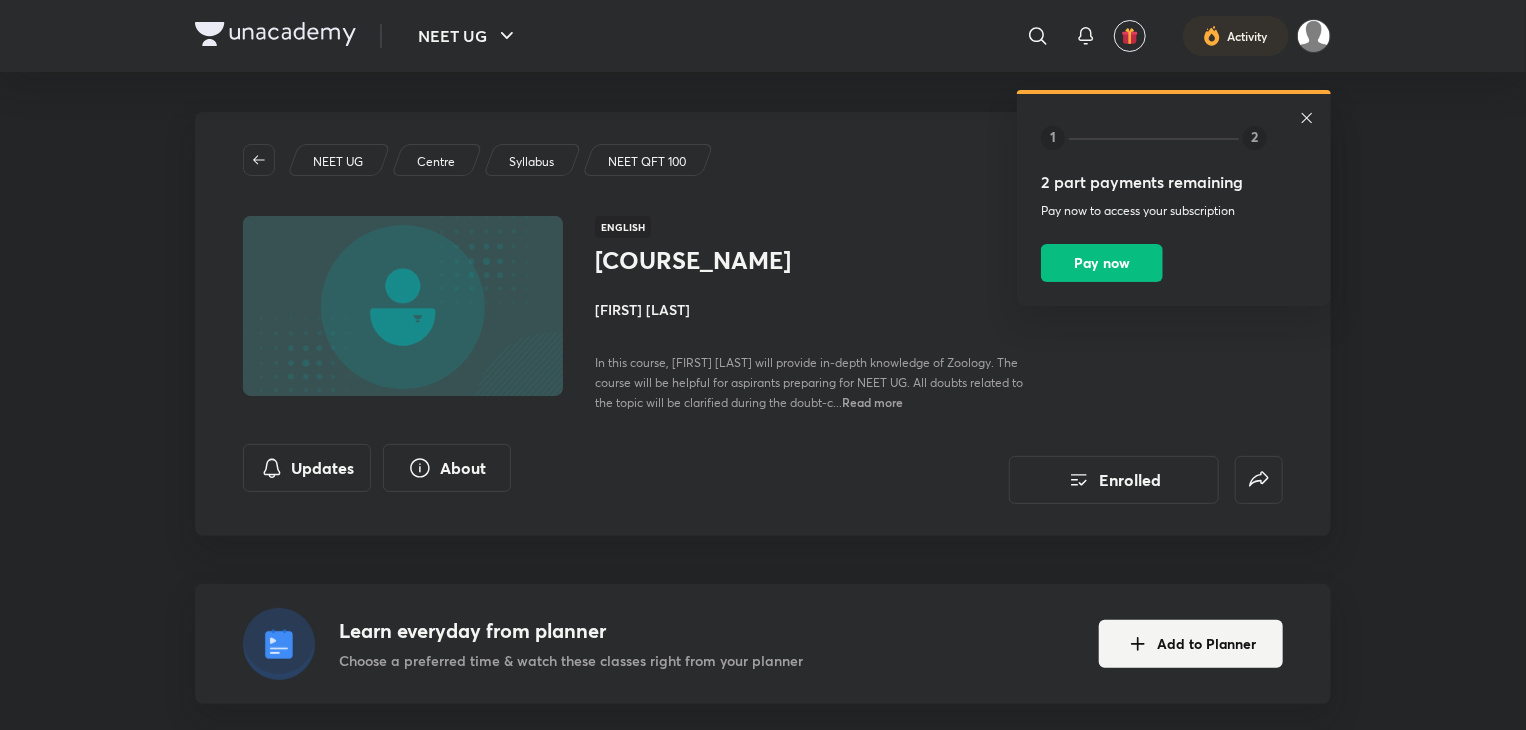 click 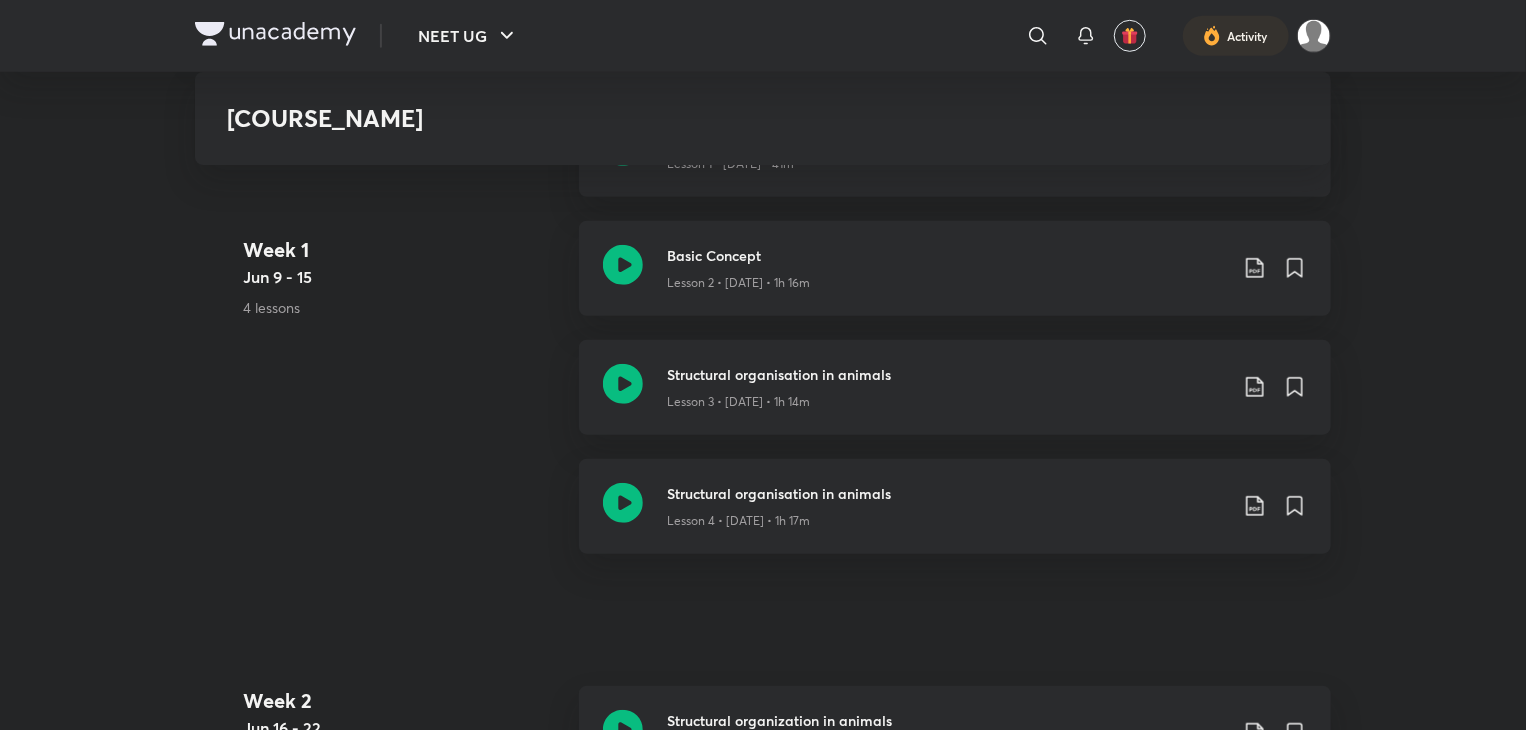 scroll, scrollTop: 550, scrollLeft: 0, axis: vertical 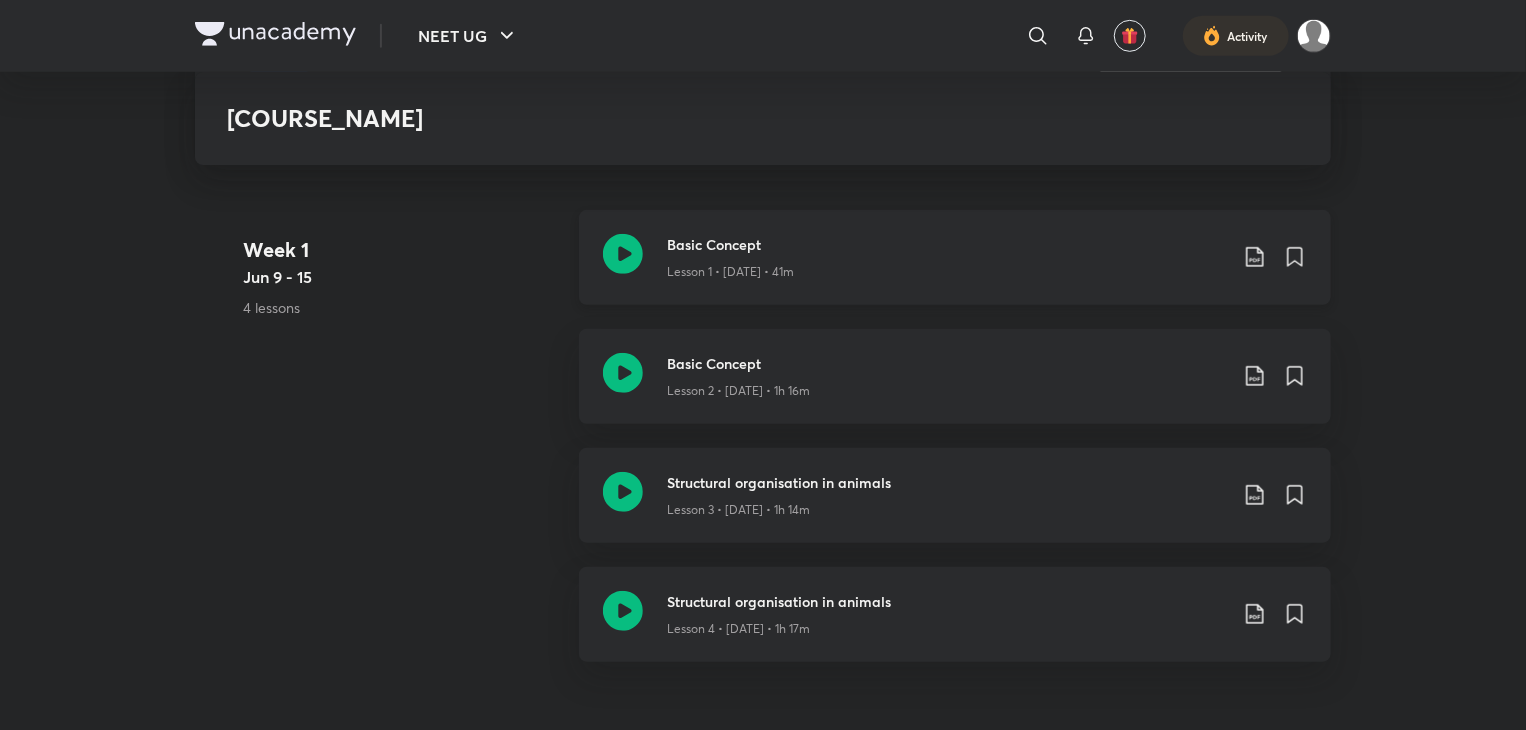 click on "Lesson 1 • [DATE] • 41m" at bounding box center [947, 268] 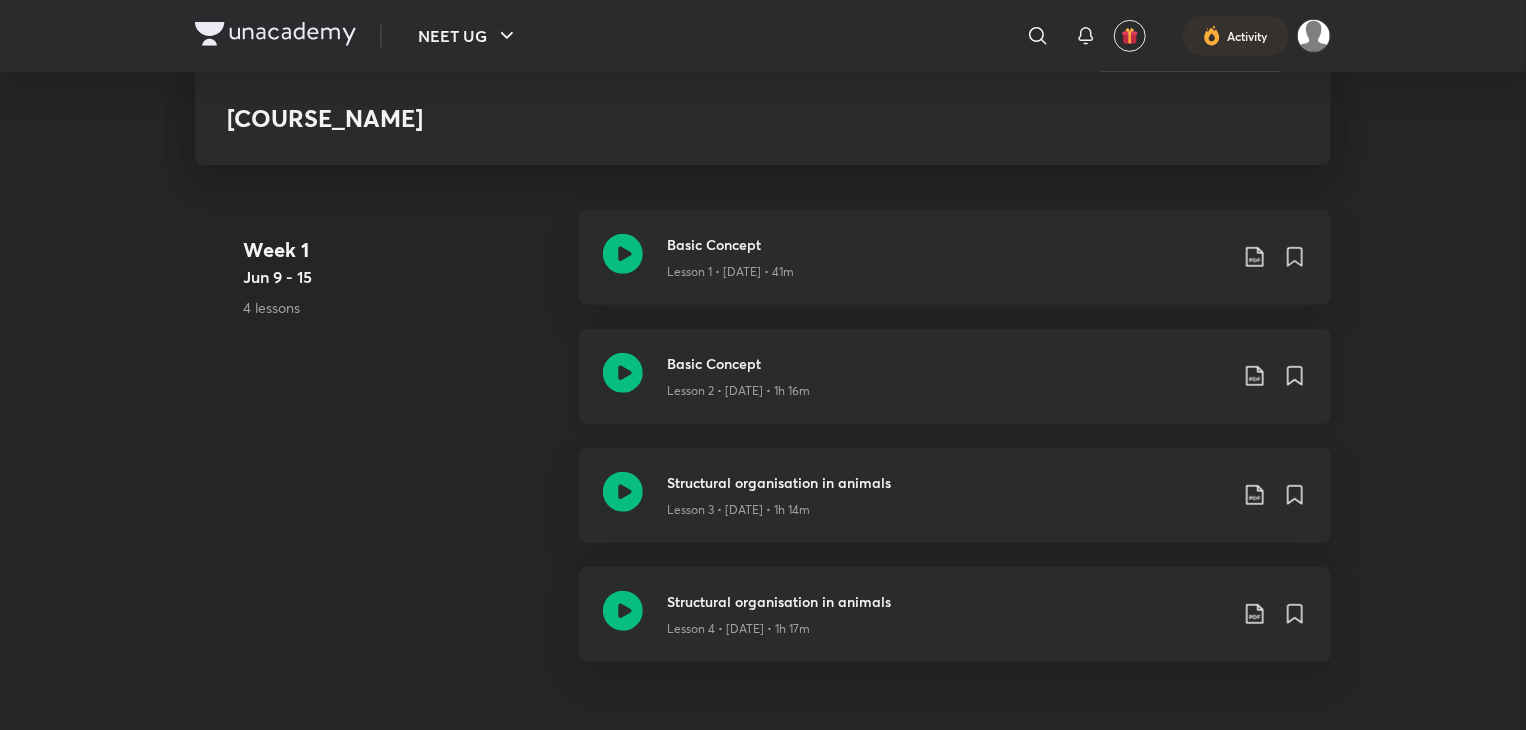 click on "Basic Concept Lesson 2 • [DATE] • 1h 16m" at bounding box center [955, 376] 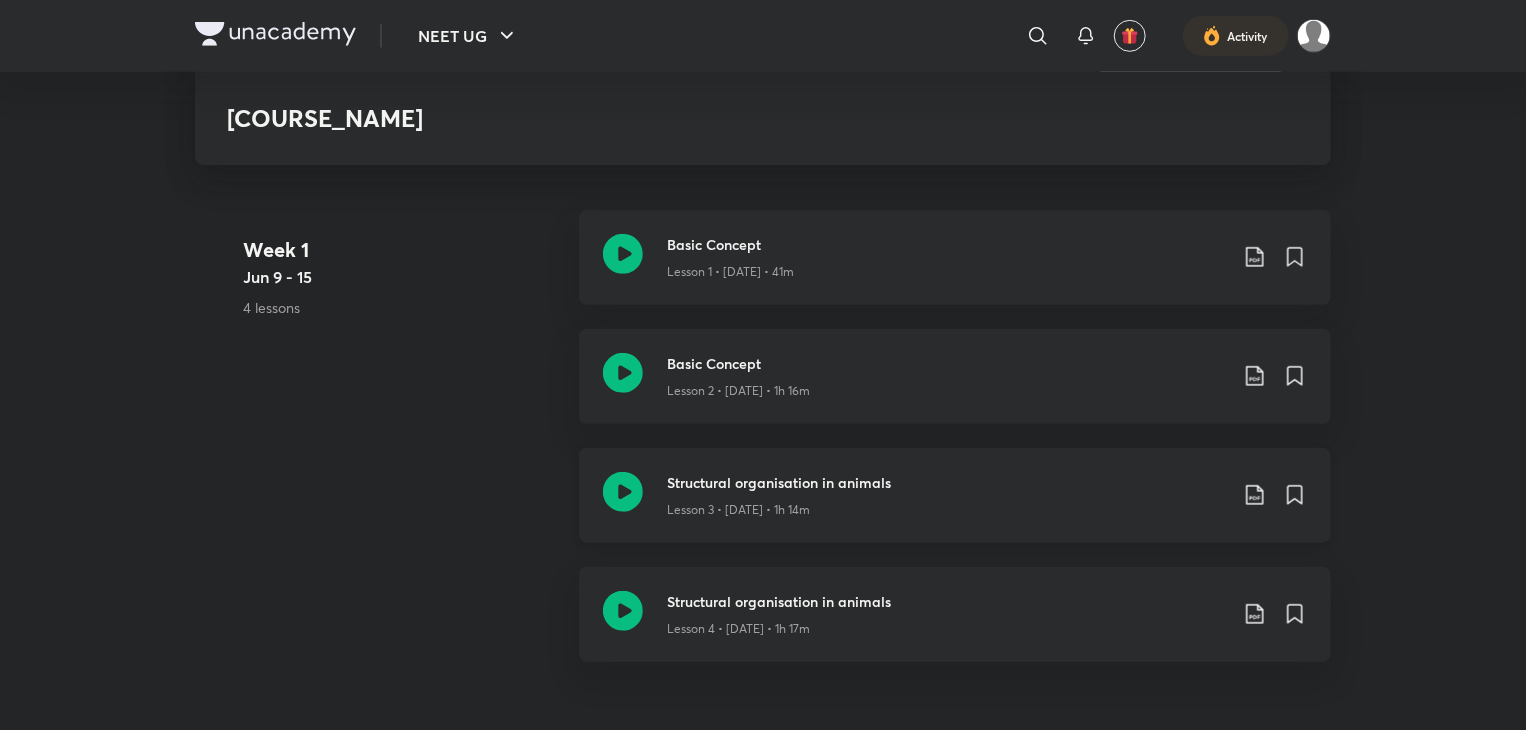 click on "Structural organisation in animals Lesson 3 • [DATE] • 1h 14m" at bounding box center [955, 495] 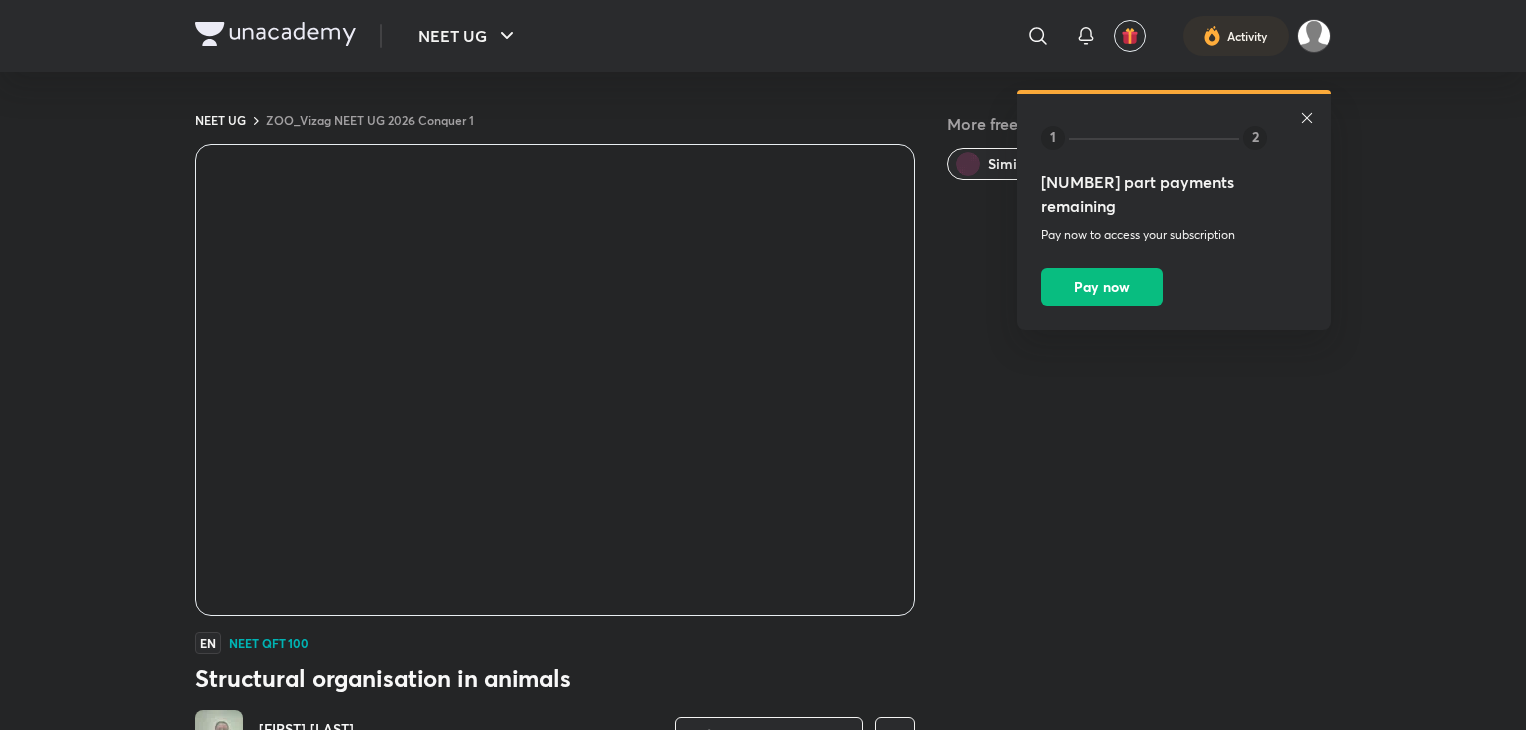 scroll, scrollTop: 550, scrollLeft: 0, axis: vertical 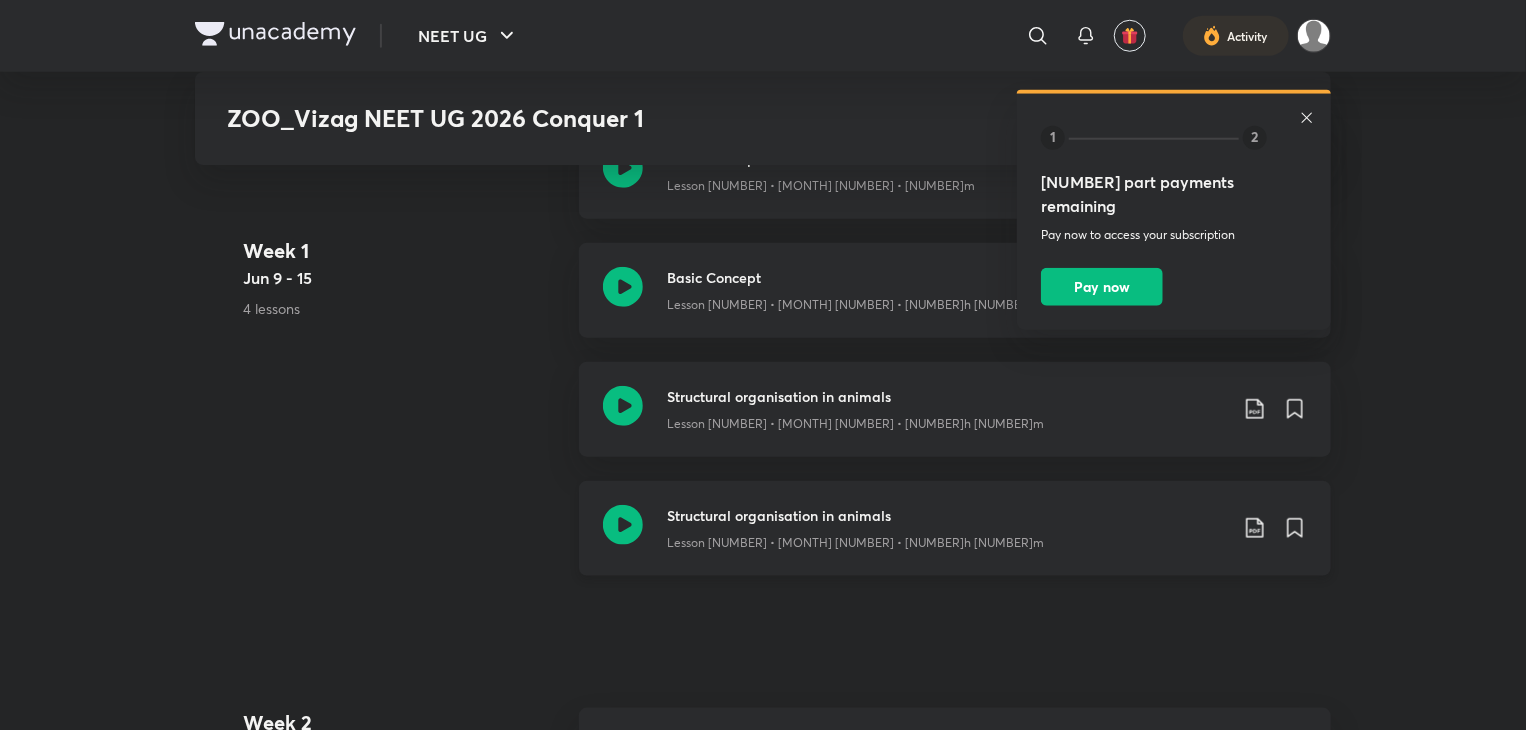 click on "Lesson [NUMBER] • [MONTH] [NUMBER] • [NUMBER]h [NUMBER]m" at bounding box center (947, 539) 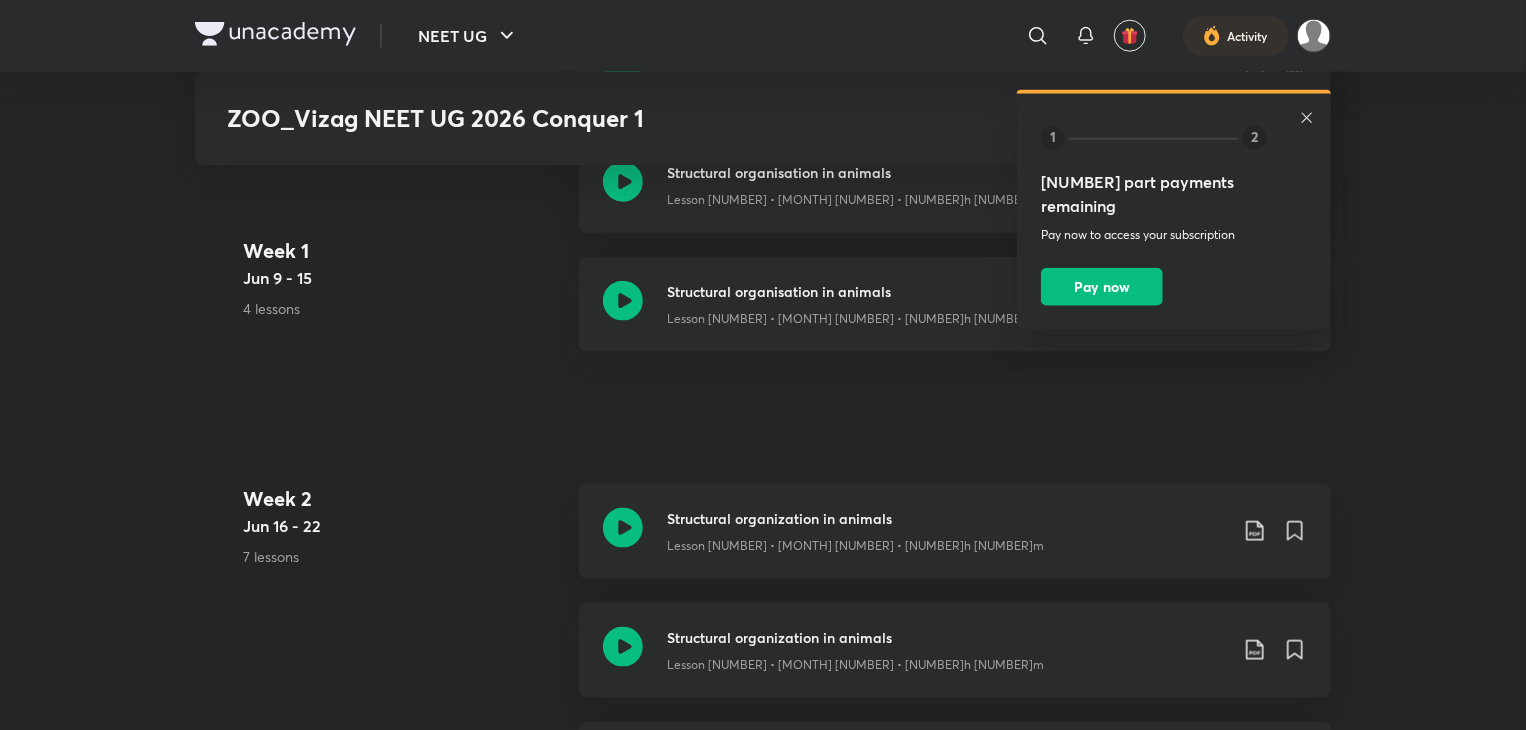 scroll, scrollTop: 1118, scrollLeft: 0, axis: vertical 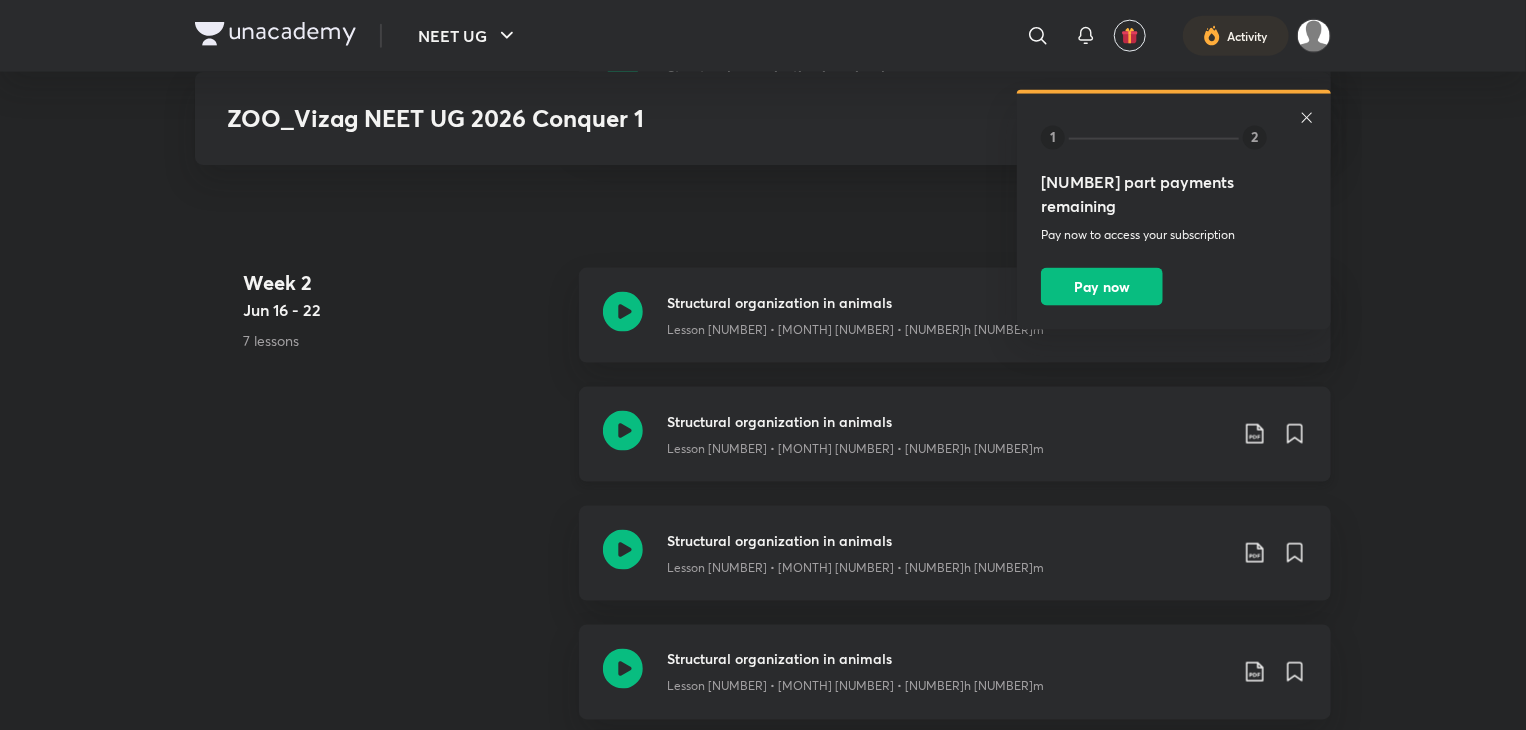 click on "Structural organization in animals" at bounding box center [947, 421] 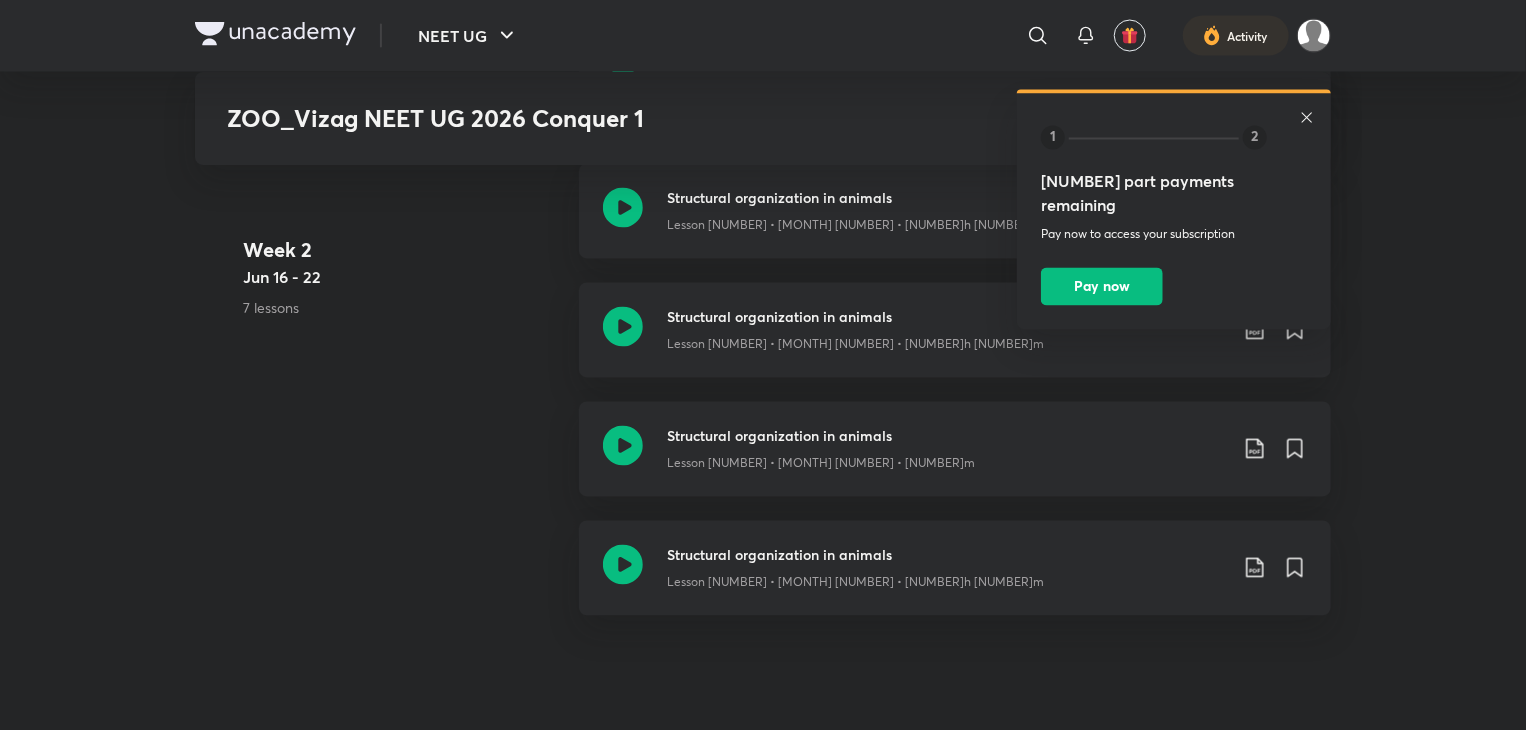 scroll, scrollTop: 1794, scrollLeft: 0, axis: vertical 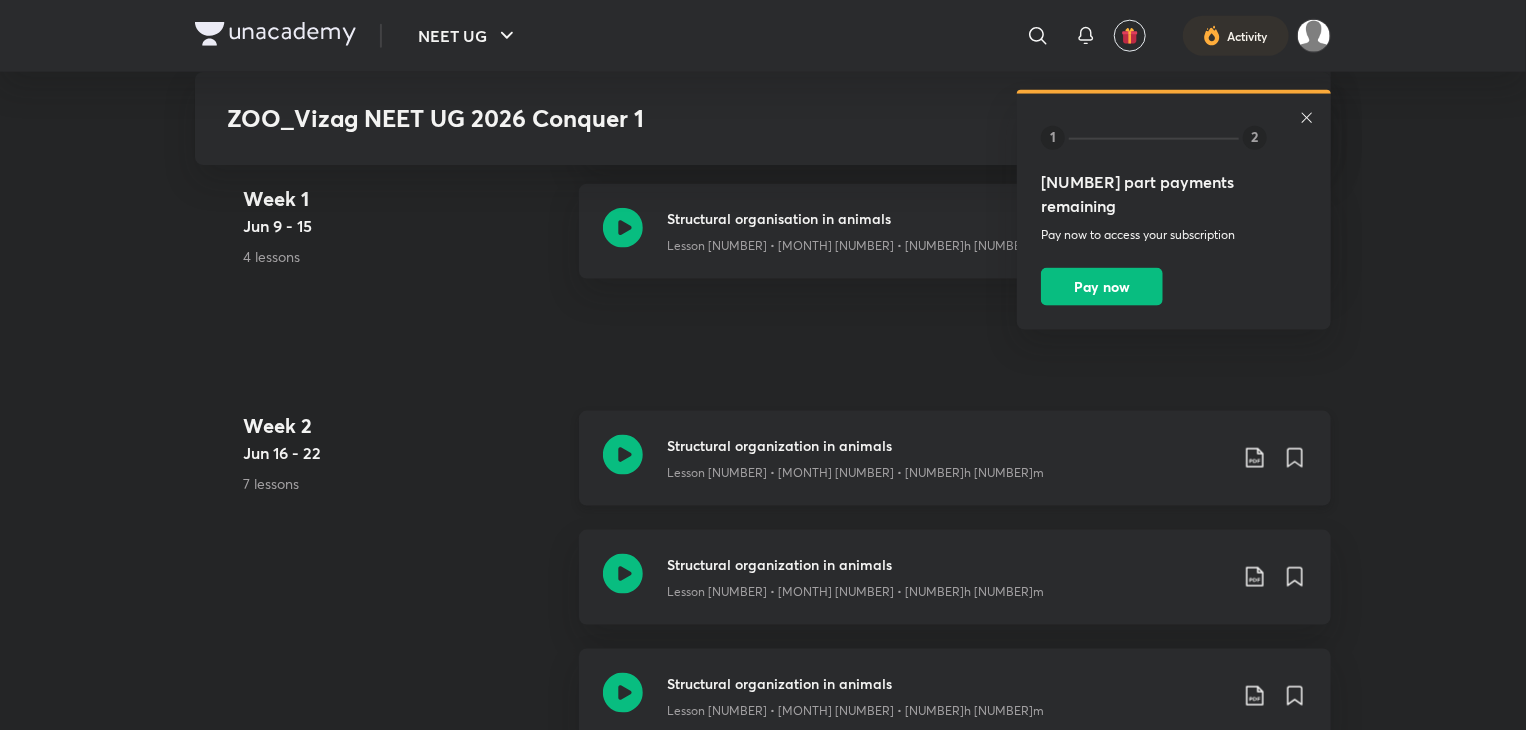 click on "Lesson 5 • [DATE] • 1h 19m" at bounding box center [947, 469] 